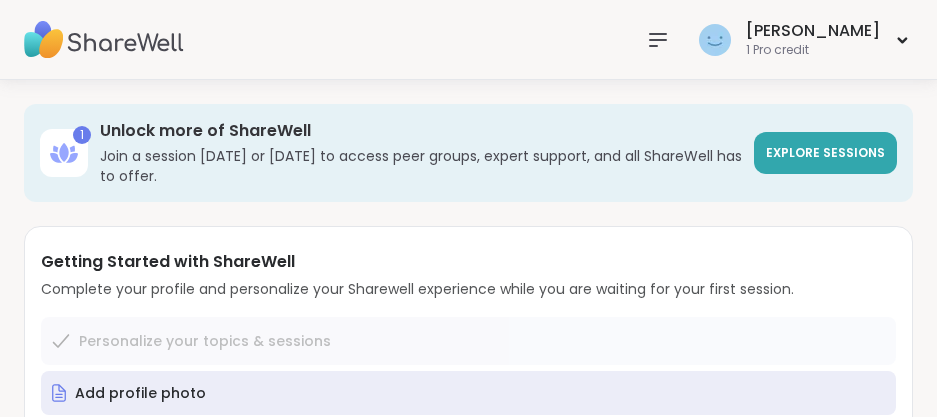 scroll, scrollTop: 0, scrollLeft: 0, axis: both 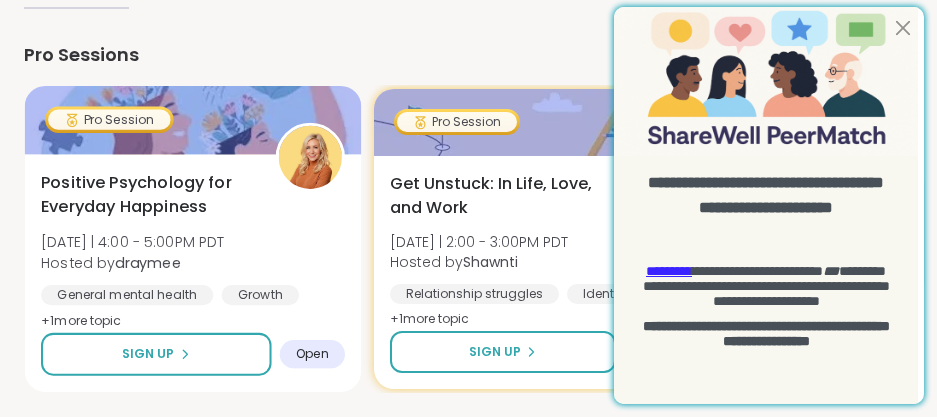 click on "Open" at bounding box center [312, 355] 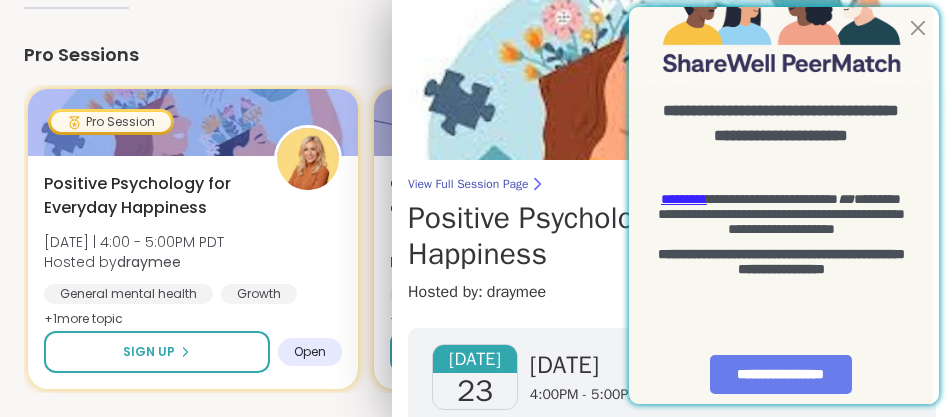 scroll, scrollTop: 82, scrollLeft: 0, axis: vertical 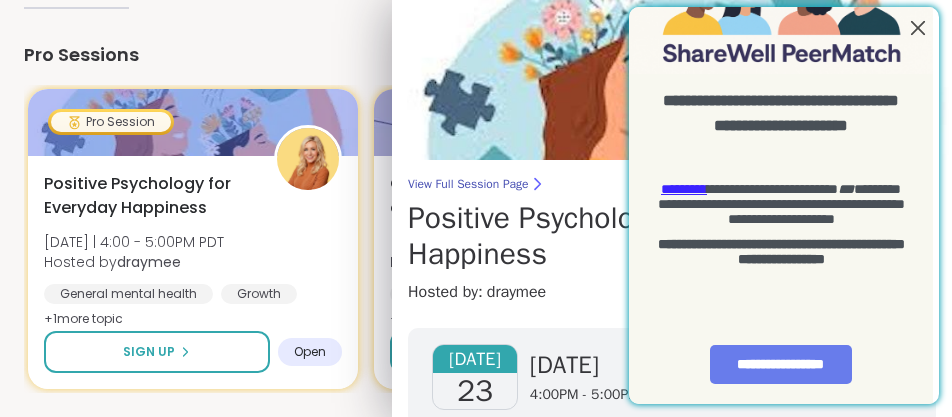 click at bounding box center [918, 28] 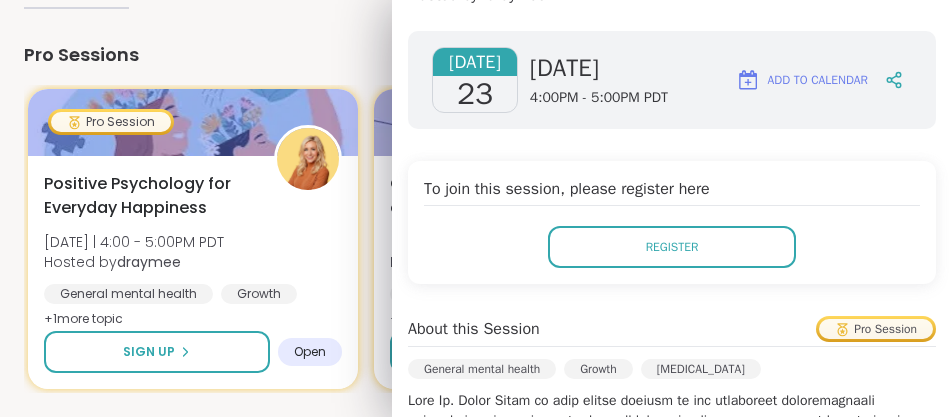 scroll, scrollTop: 257, scrollLeft: 0, axis: vertical 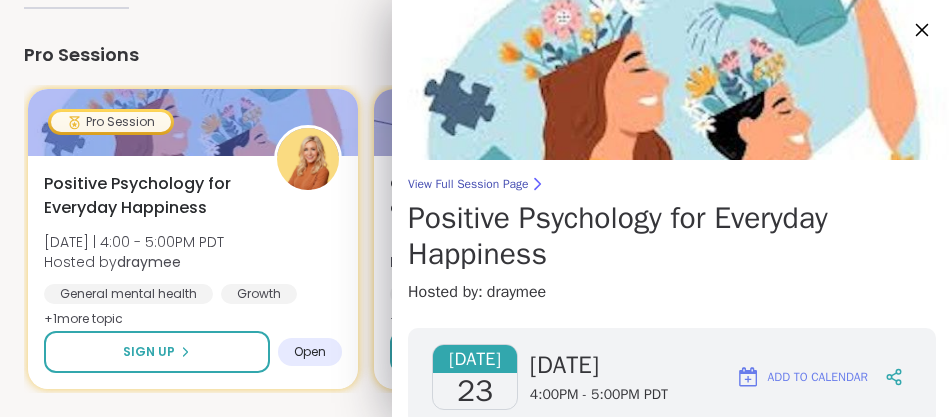 click 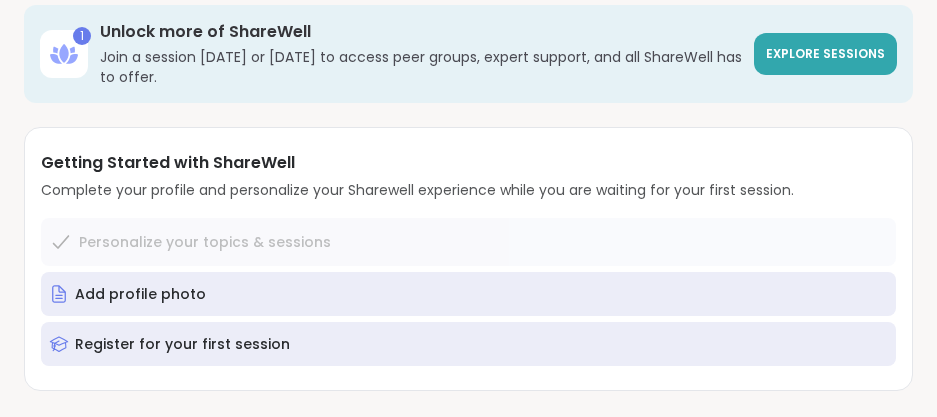 scroll, scrollTop: 0, scrollLeft: 0, axis: both 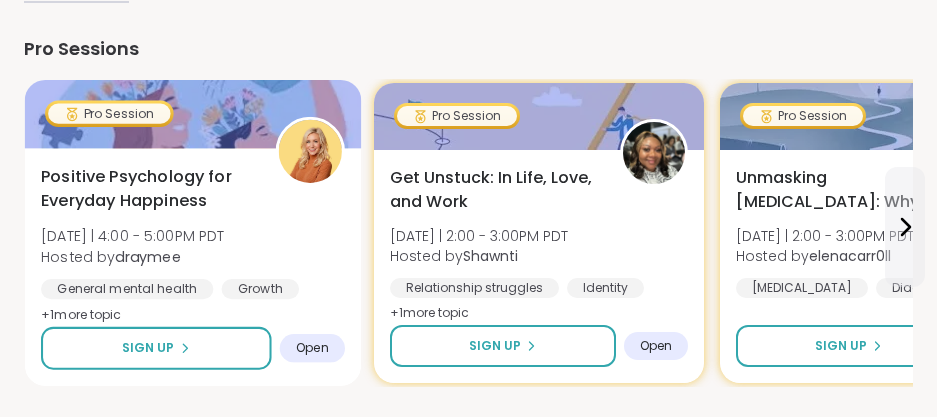 click on "Open" at bounding box center (312, 348) 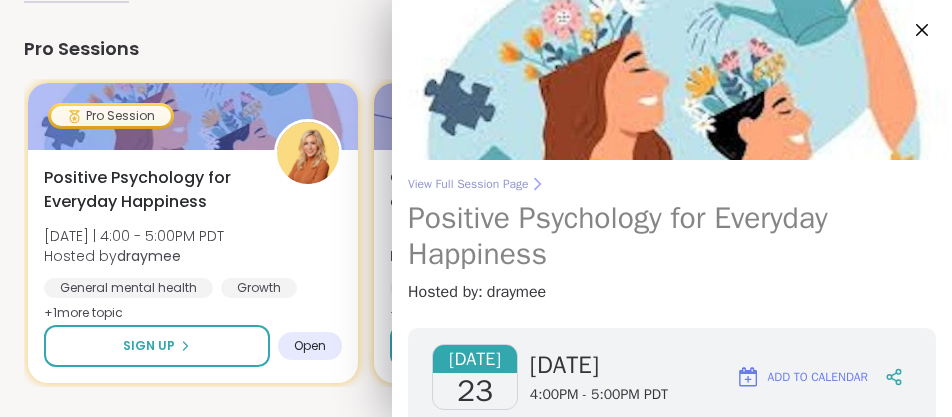 click on "View Full Session Page" at bounding box center [672, 184] 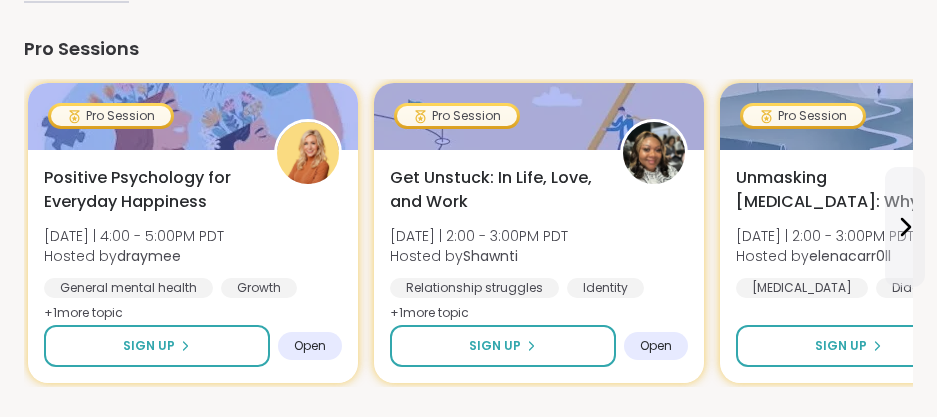 scroll, scrollTop: 0, scrollLeft: 0, axis: both 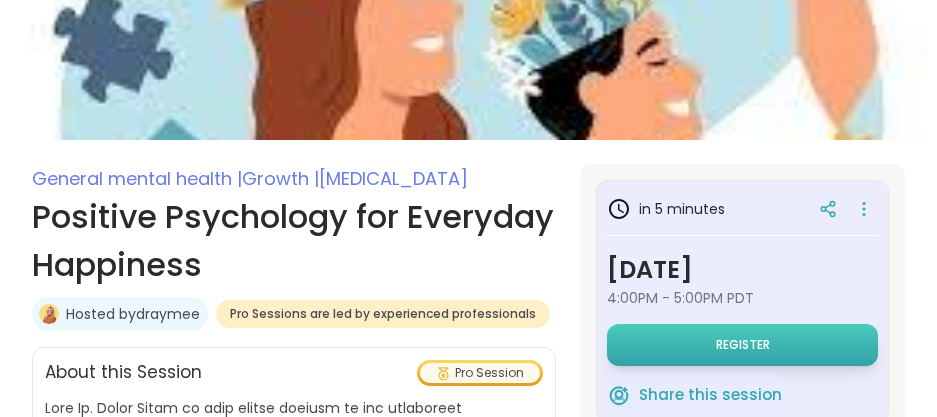 click on "Register" at bounding box center (742, 345) 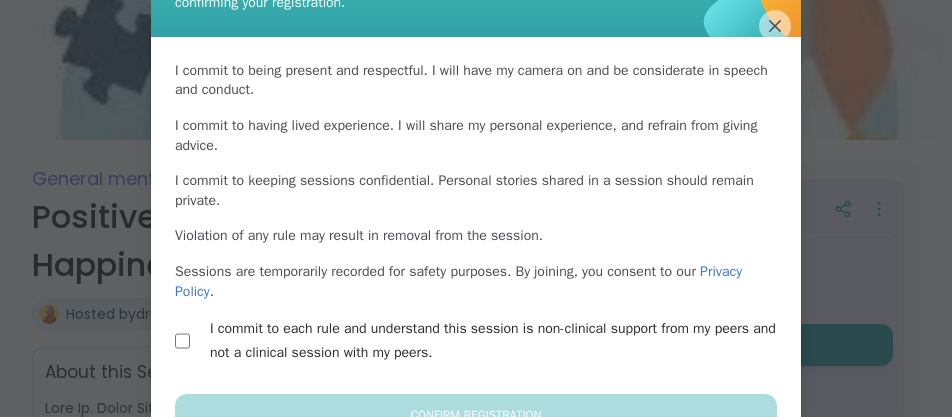 scroll, scrollTop: 151, scrollLeft: 0, axis: vertical 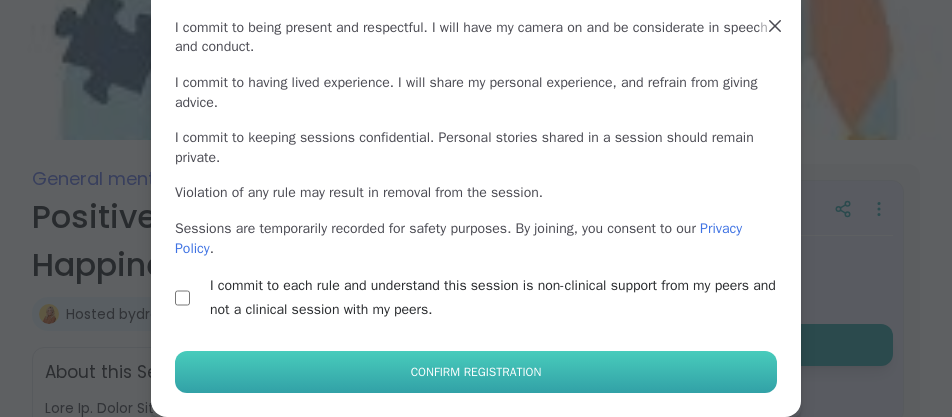 click on "Confirm Registration" at bounding box center (476, 372) 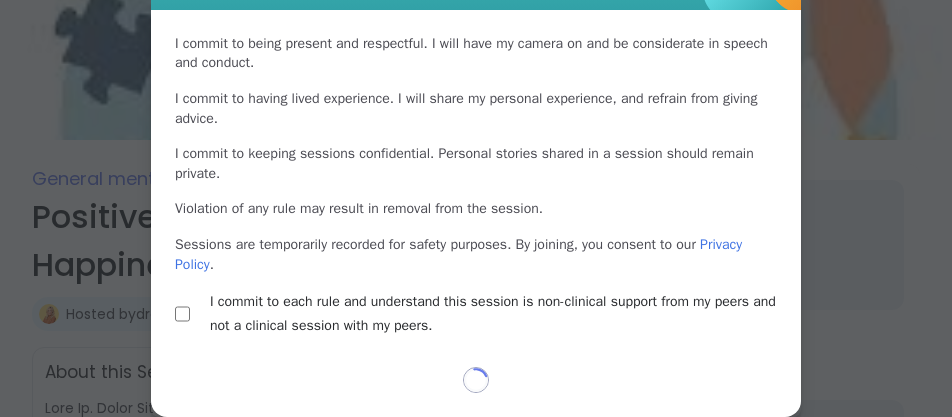 select on "**" 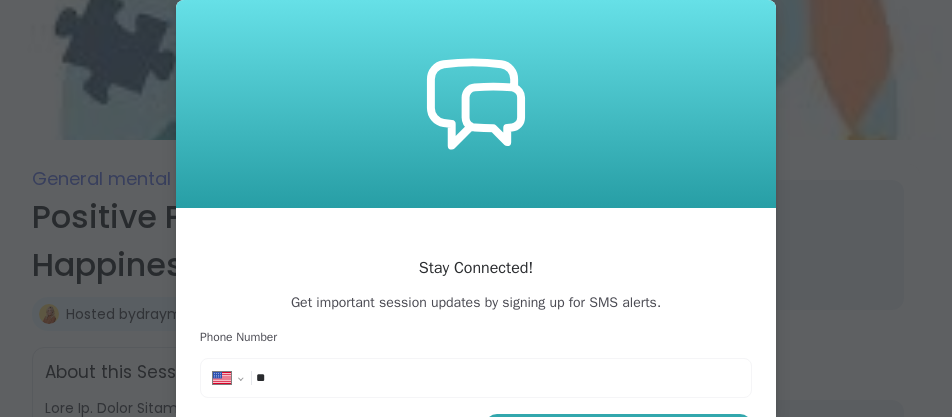 scroll, scrollTop: 250, scrollLeft: 0, axis: vertical 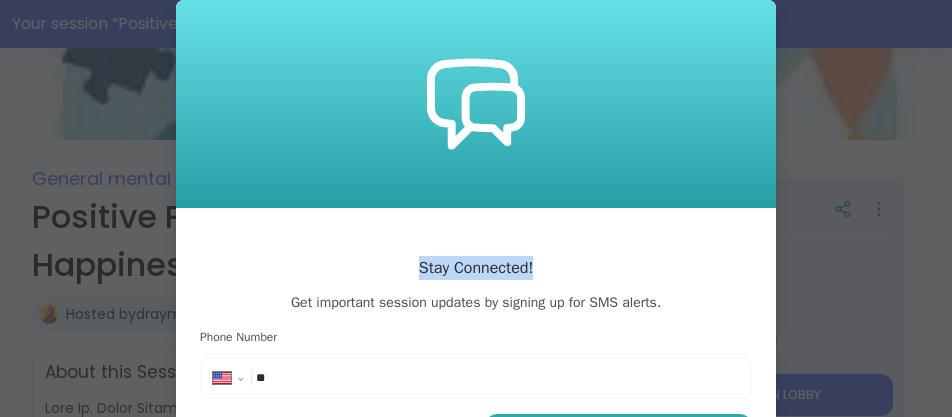 drag, startPoint x: 903, startPoint y: 201, endPoint x: 888, endPoint y: 264, distance: 64.7611 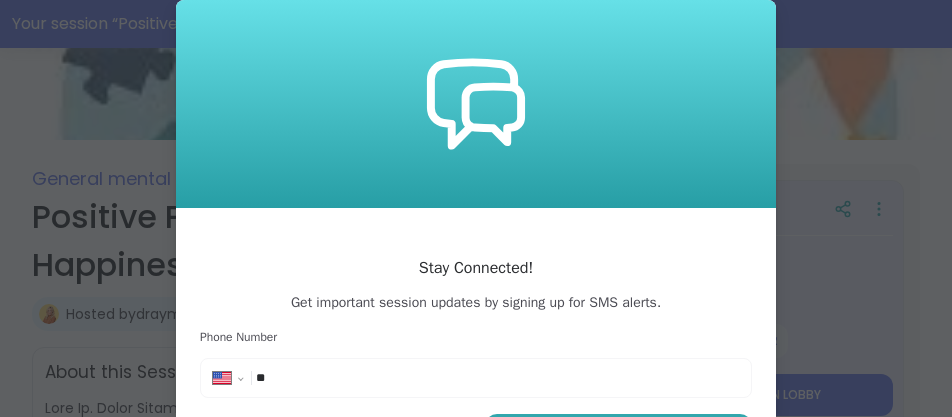 click on "**" at bounding box center [316, 378] 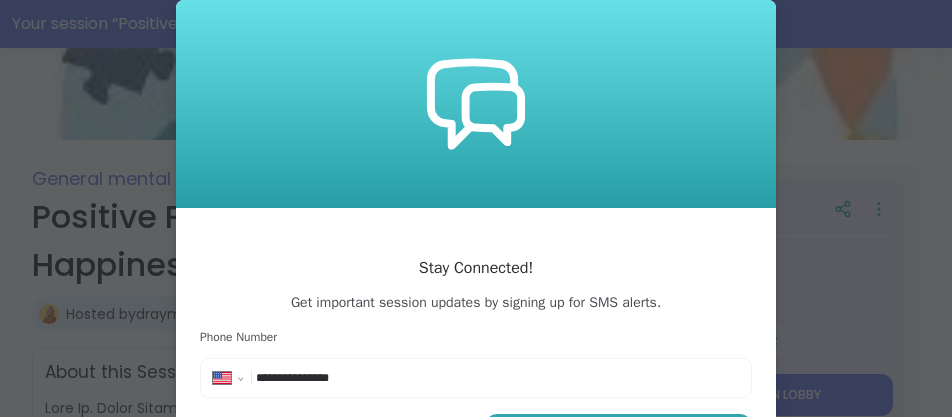 scroll, scrollTop: 63, scrollLeft: 0, axis: vertical 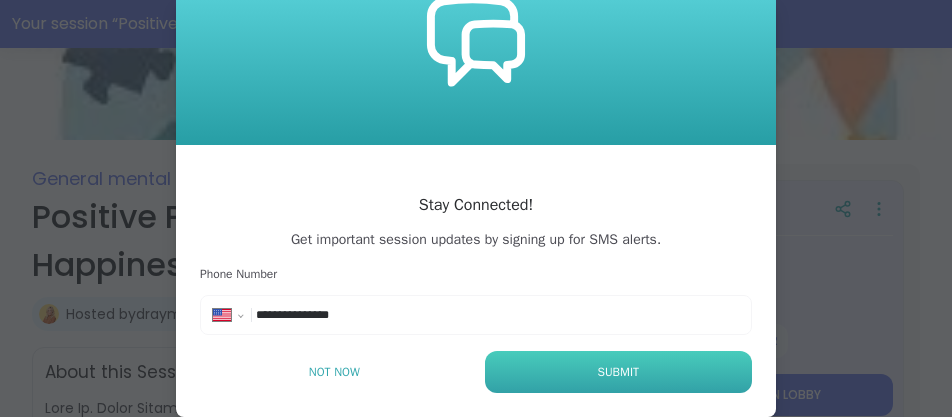 type on "**********" 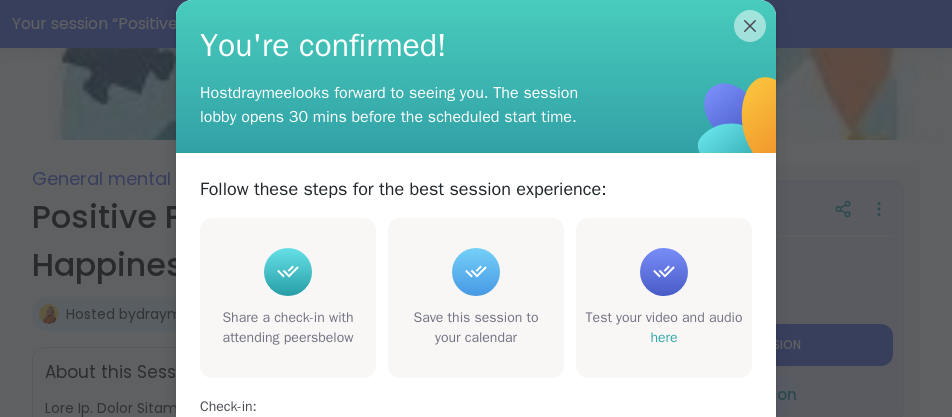 type on "*" 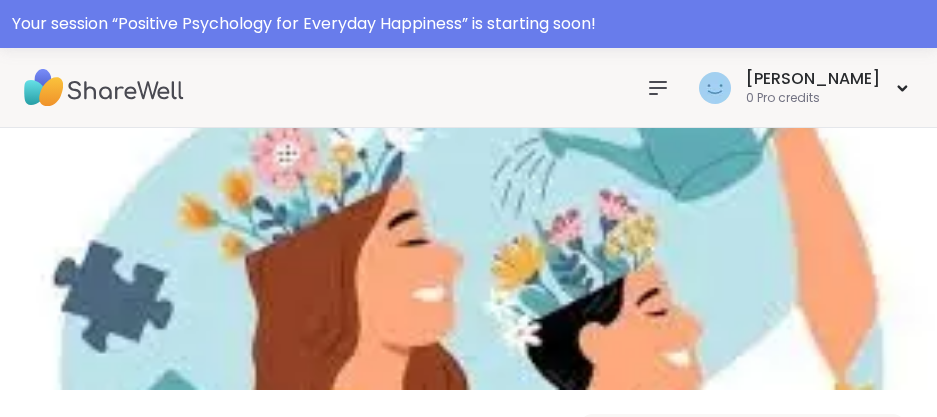 scroll, scrollTop: 0, scrollLeft: 0, axis: both 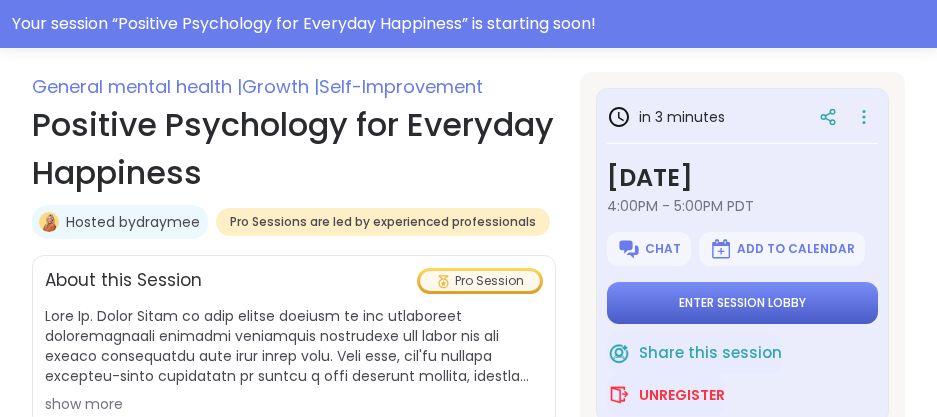 click on "Enter session lobby" at bounding box center [742, 303] 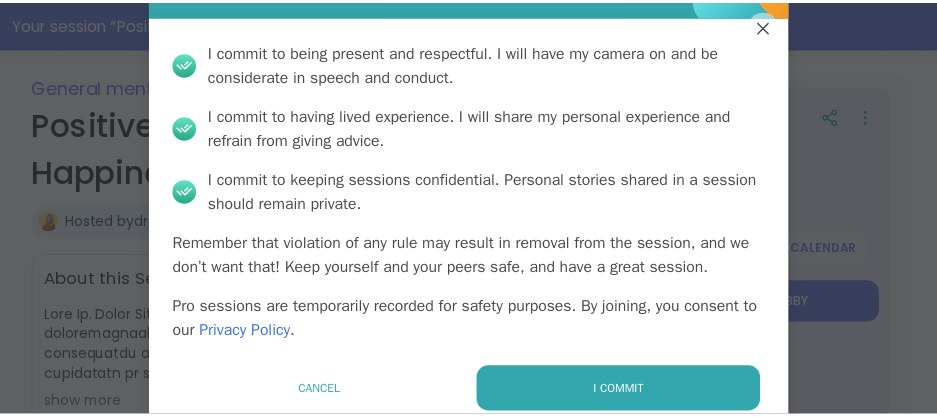 scroll, scrollTop: 158, scrollLeft: 0, axis: vertical 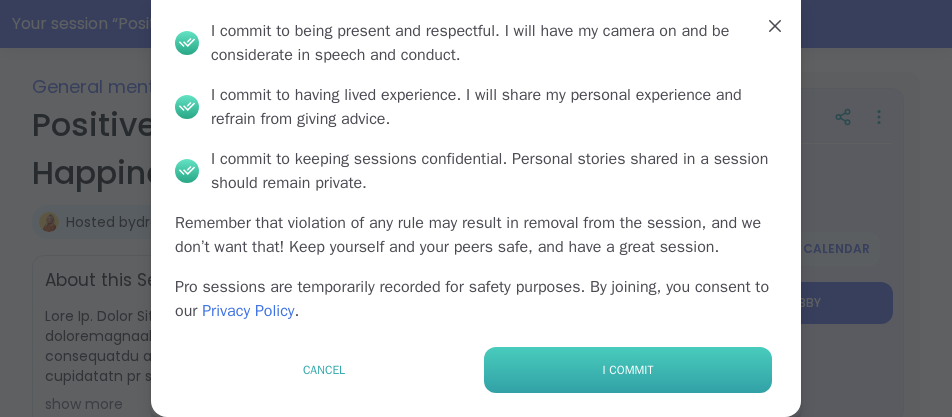 click on "I commit" at bounding box center [628, 370] 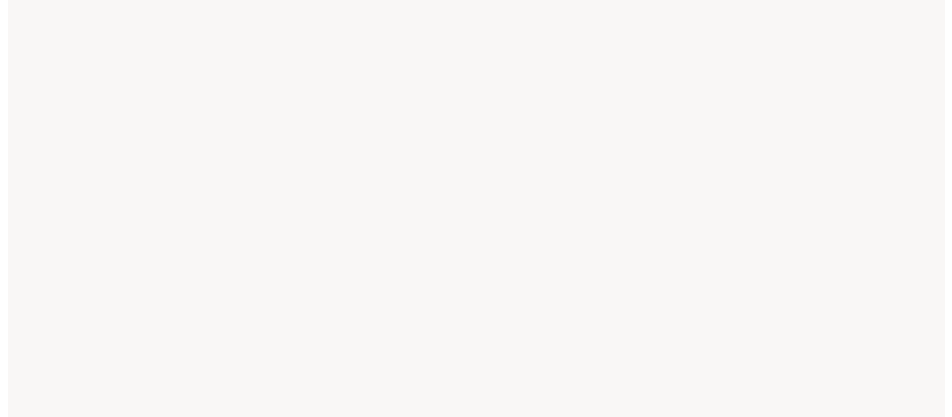 scroll, scrollTop: 0, scrollLeft: 0, axis: both 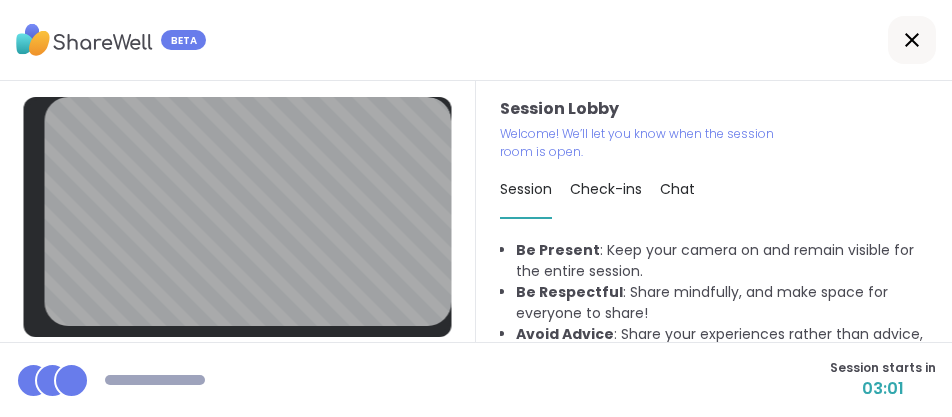 click on "Check-ins" at bounding box center (606, 189) 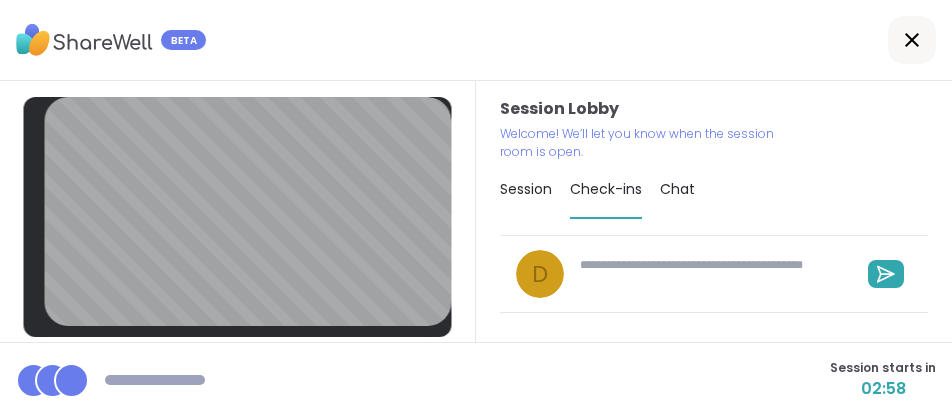click on "Session" at bounding box center (526, 189) 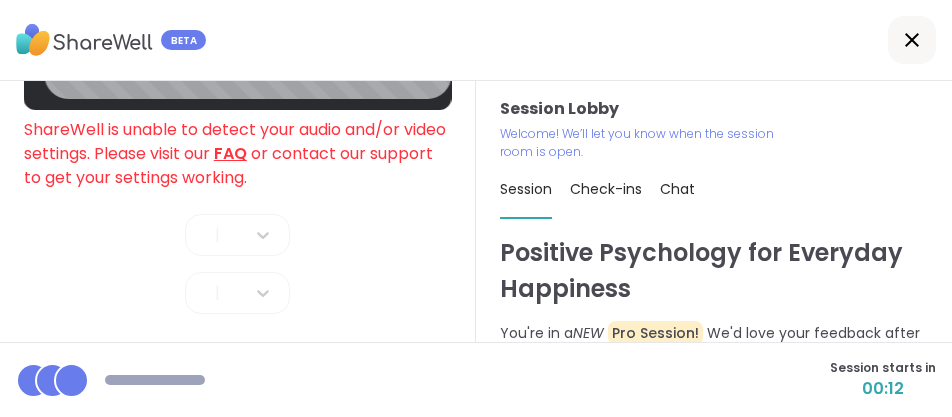 scroll, scrollTop: 225, scrollLeft: 0, axis: vertical 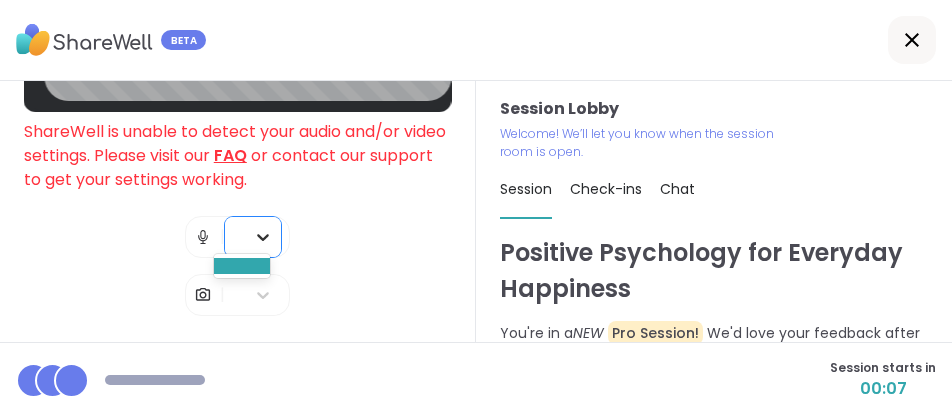 click 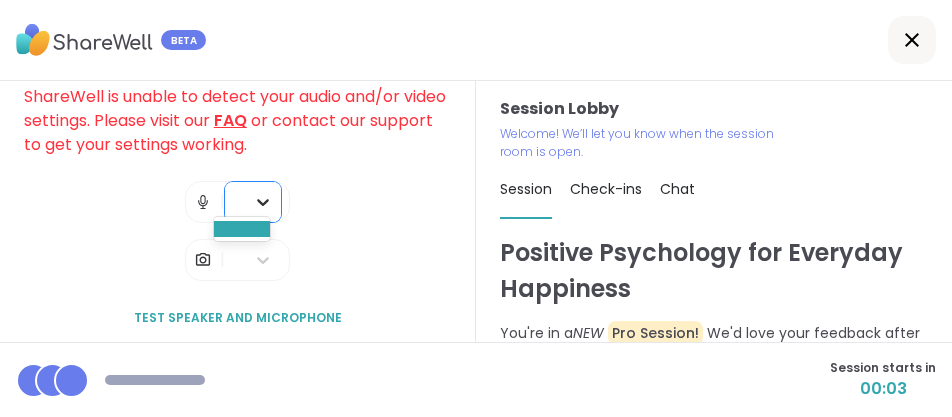 scroll, scrollTop: 259, scrollLeft: 0, axis: vertical 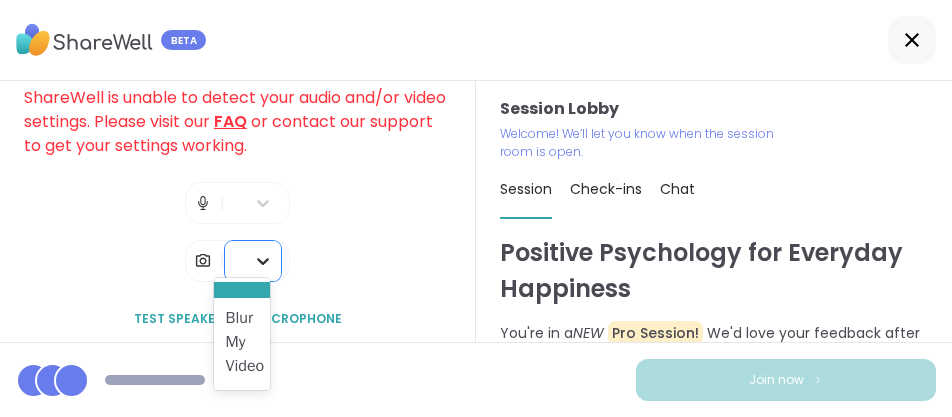 click 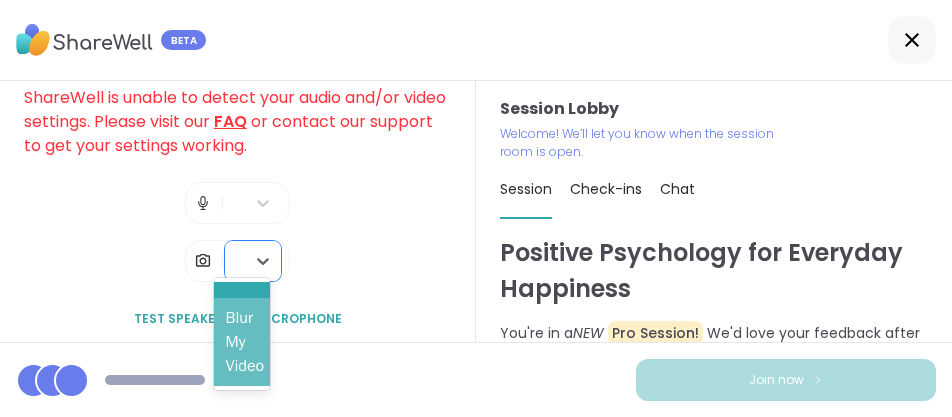 click on "Blur My Video" at bounding box center (242, 342) 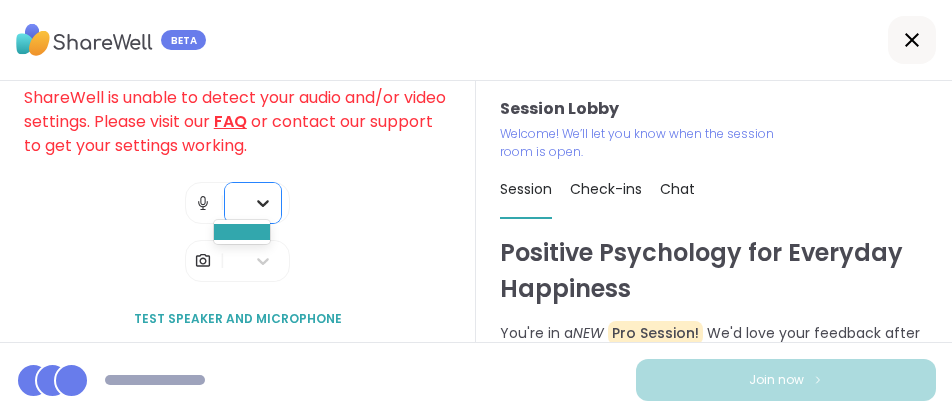 click 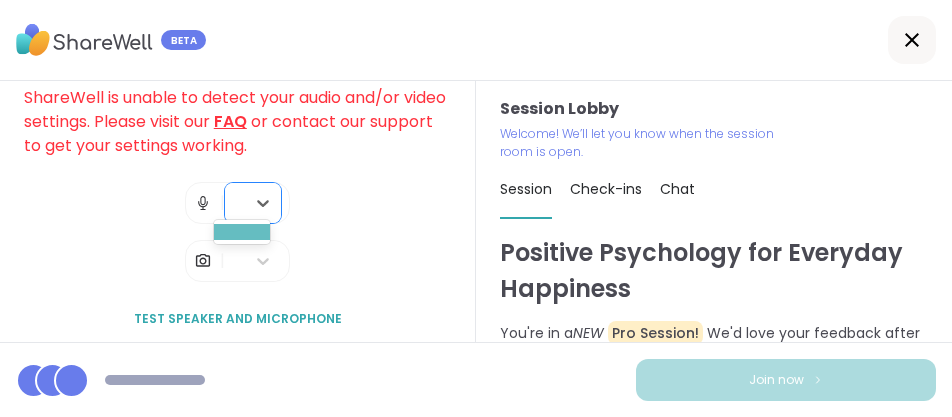 click at bounding box center [242, 232] 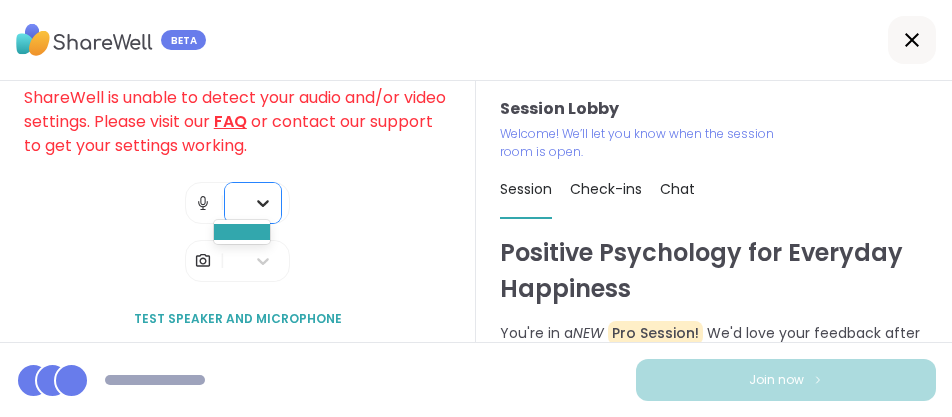 click 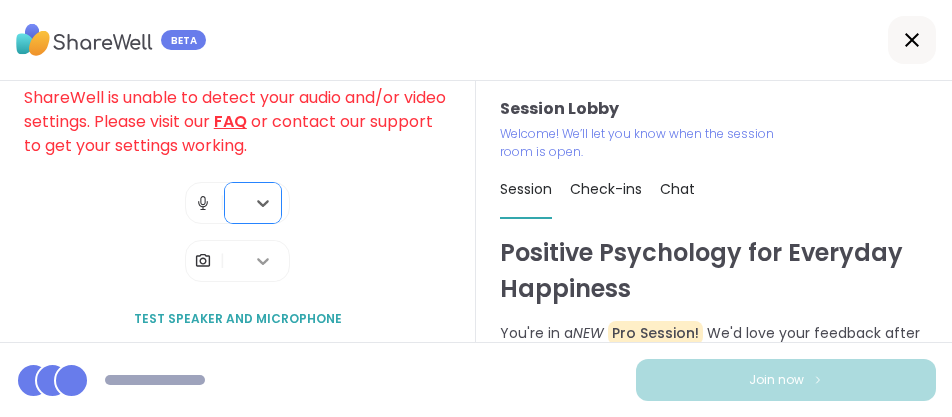 drag, startPoint x: 255, startPoint y: 192, endPoint x: 242, endPoint y: 241, distance: 50.695168 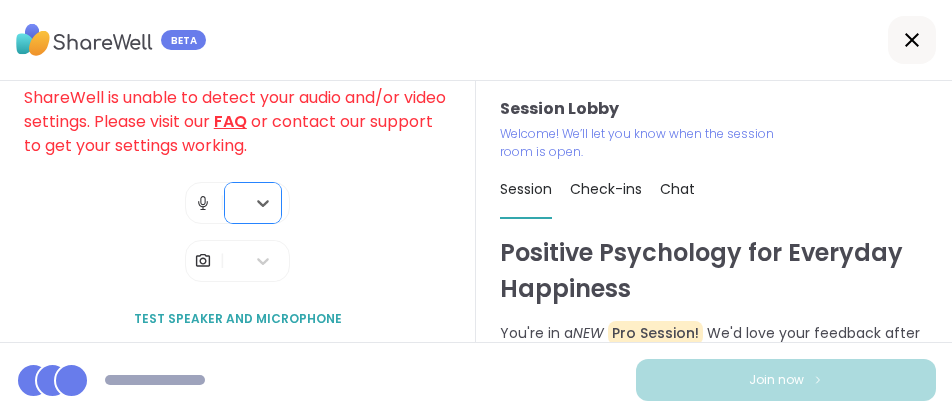 click on "FAQ" at bounding box center (230, 121) 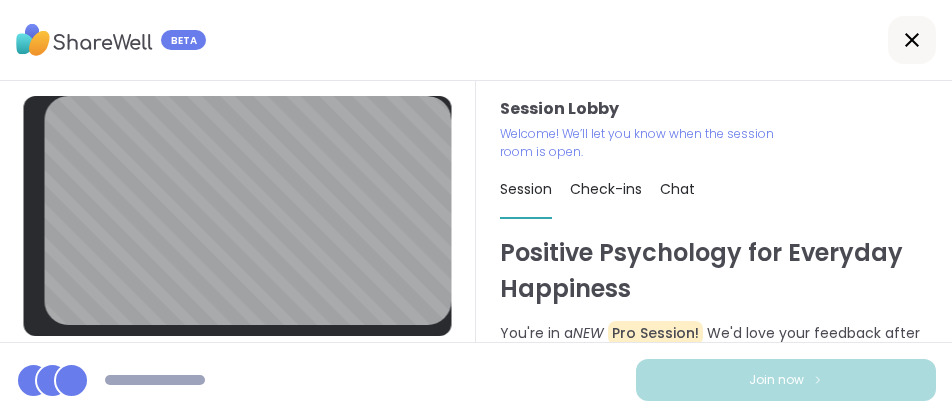 scroll, scrollTop: 0, scrollLeft: 0, axis: both 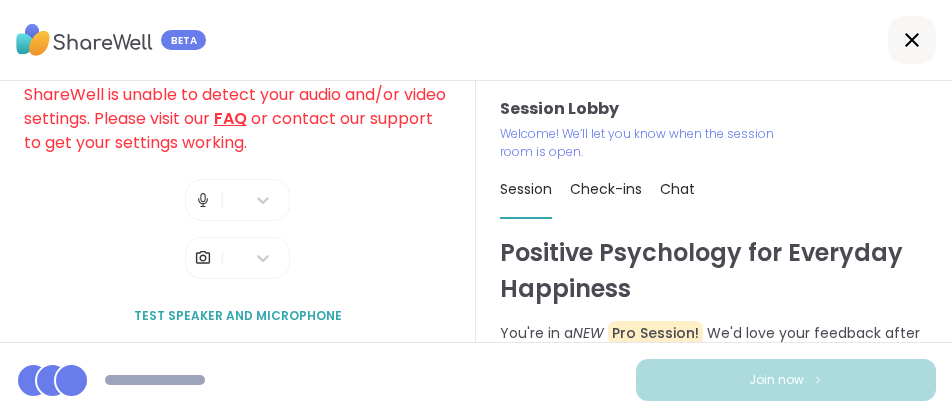 click on "Test speaker and microphone" at bounding box center (238, 316) 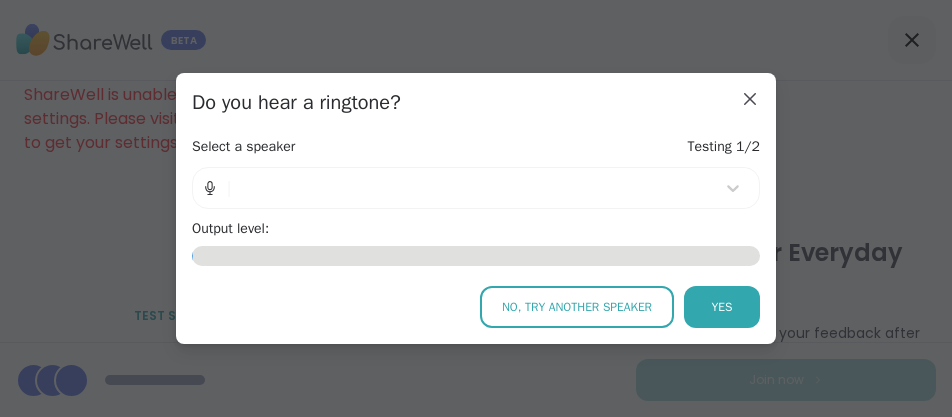 click on "Select a speaker Testing 1/2 | Output level: 0.02 No, try another speaker Yes" at bounding box center (476, 232) 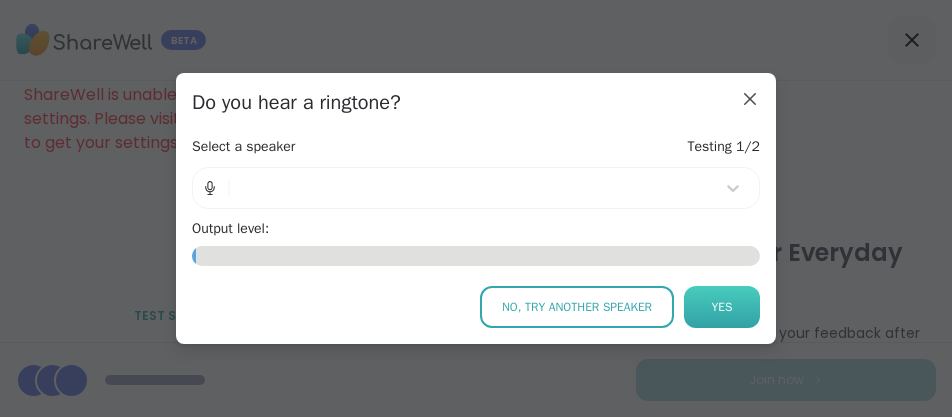 click on "Yes" at bounding box center (722, 307) 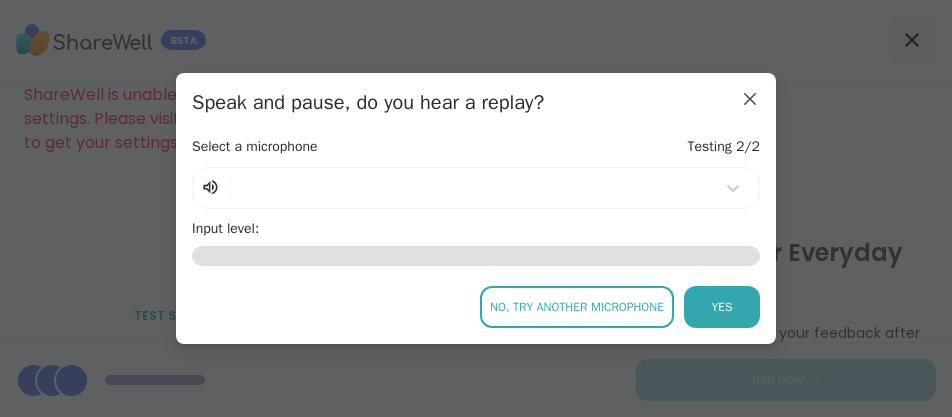 click on "Select a microphone Testing 2/2" at bounding box center [476, 147] 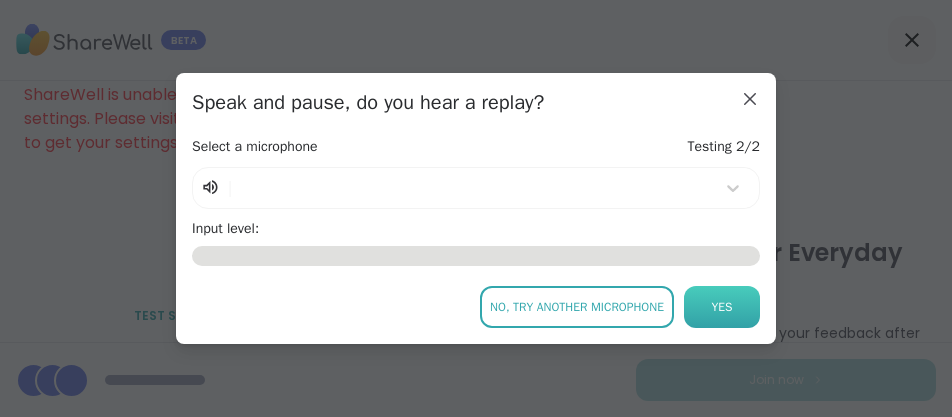 click on "Yes" at bounding box center [722, 307] 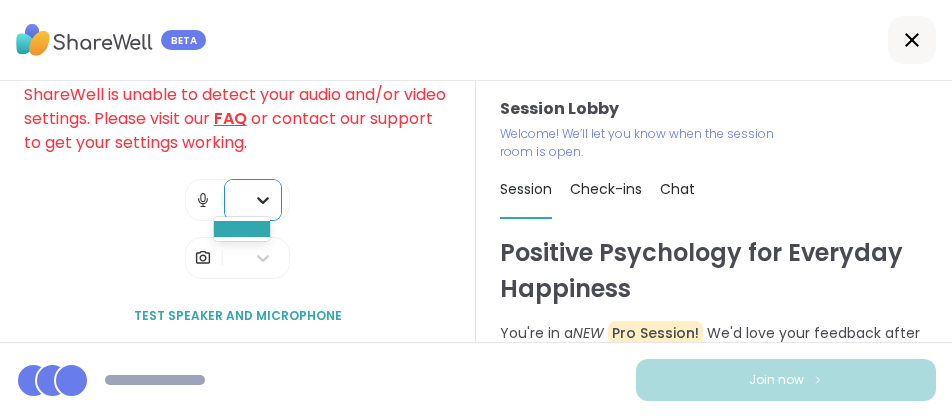 click 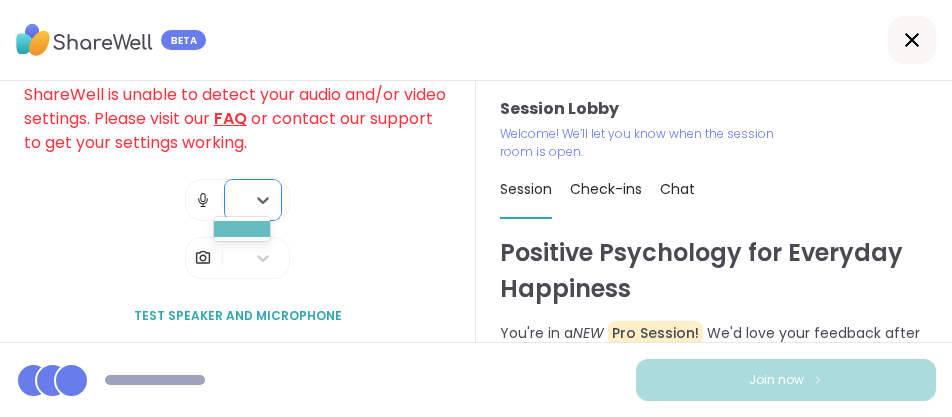 click at bounding box center [242, 229] 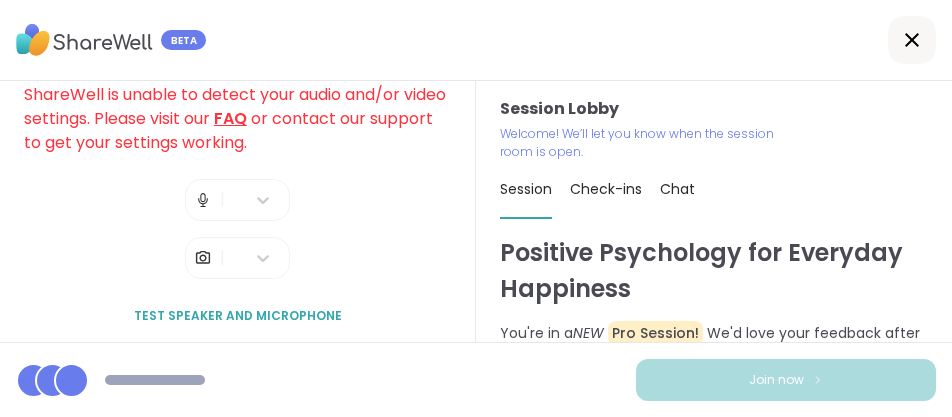 click on "Test speaker and microphone" at bounding box center (238, 316) 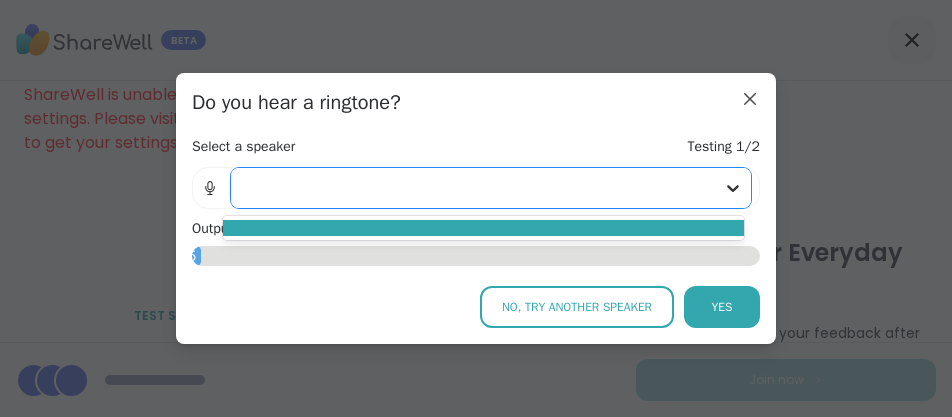 click 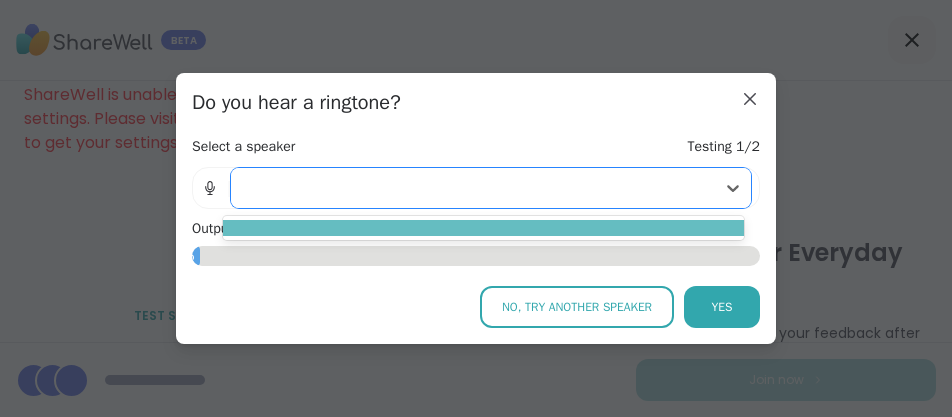 click at bounding box center [483, 228] 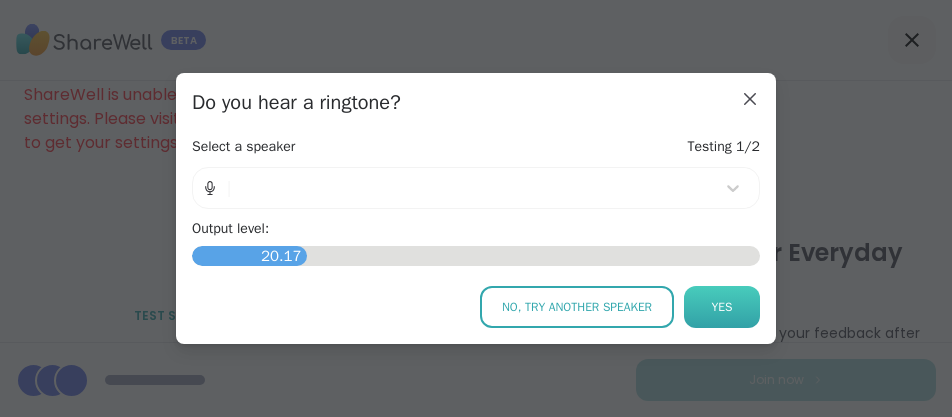click on "Yes" at bounding box center (722, 307) 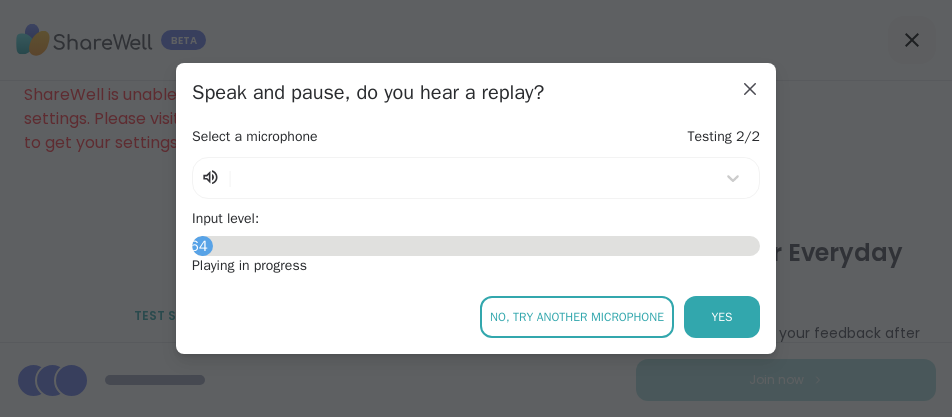click on "Speak and pause, do you hear a replay?" at bounding box center [476, 93] 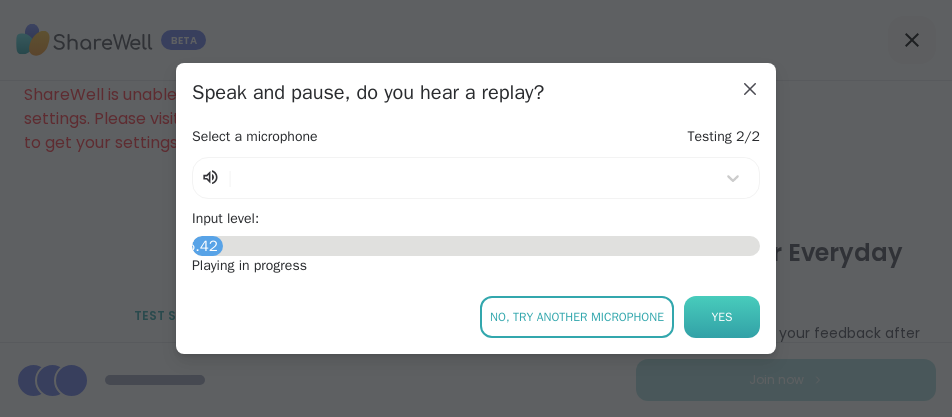 click on "Yes" at bounding box center (722, 317) 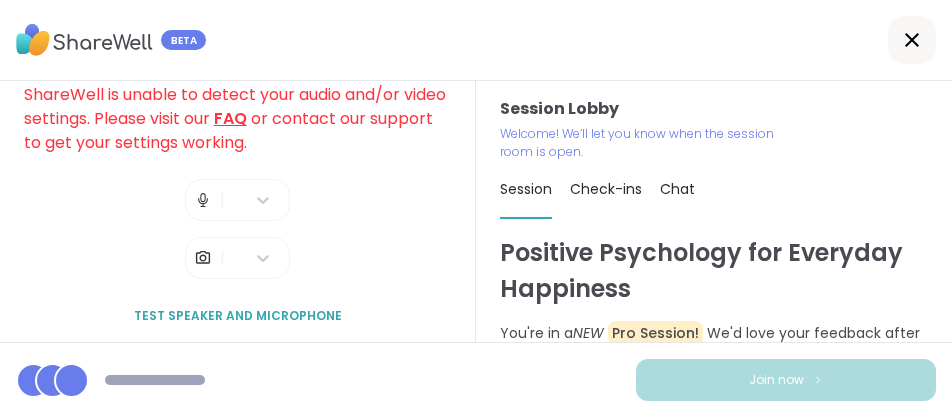 click on "Session Lobby ShareWell is unable to detect your audio and/or video settings. Please visit our   FAQ   or contact our support to get your settings working. | | Test speaker and microphone" at bounding box center (238, 211) 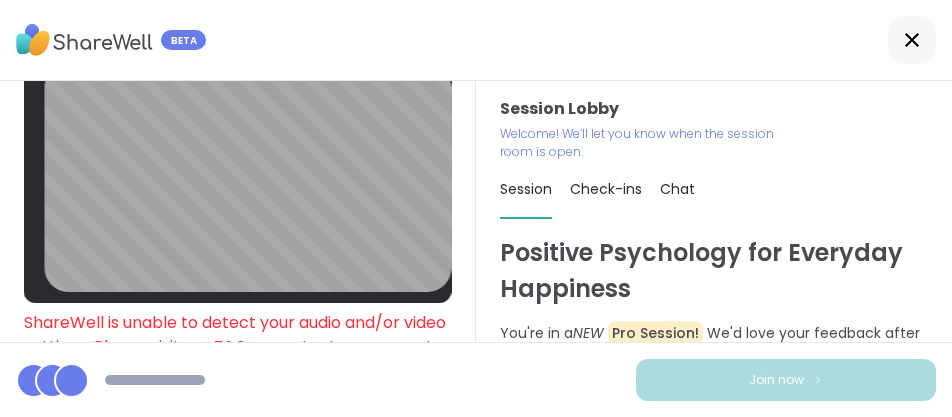 scroll, scrollTop: 0, scrollLeft: 0, axis: both 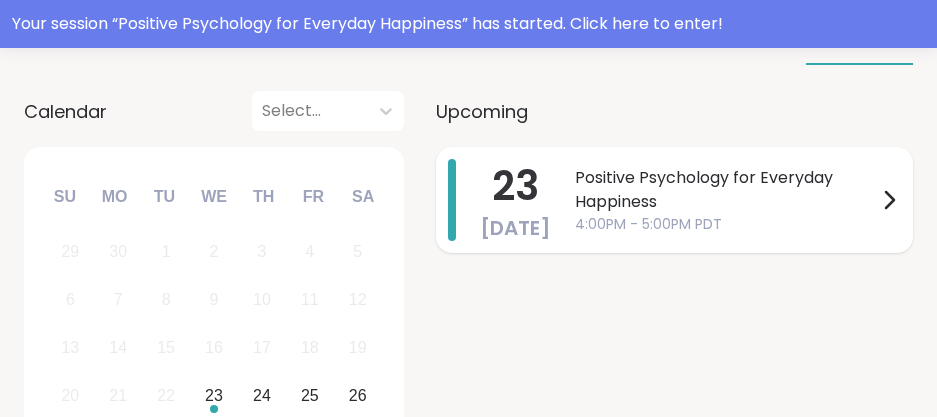 click on "Positive Psychology for Everyday Happiness" at bounding box center [726, 190] 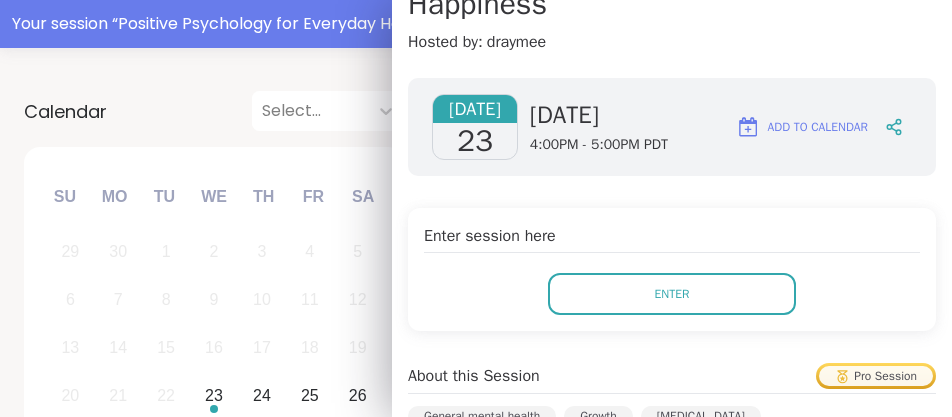 scroll, scrollTop: 252, scrollLeft: 0, axis: vertical 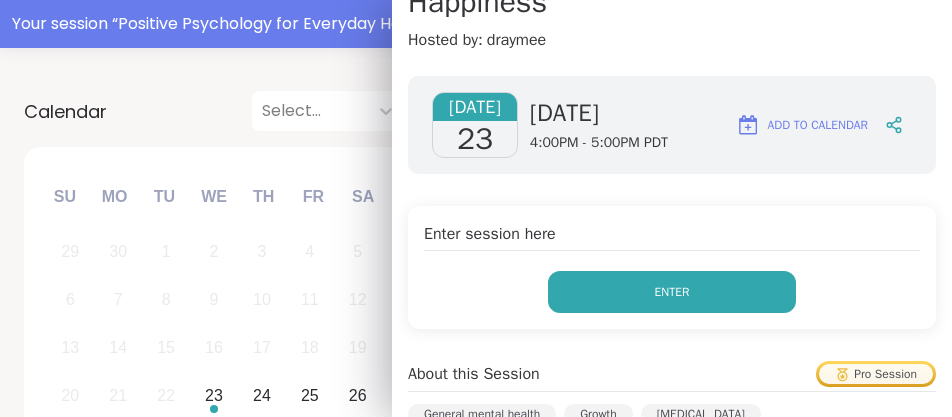 click on "Enter" at bounding box center (672, 292) 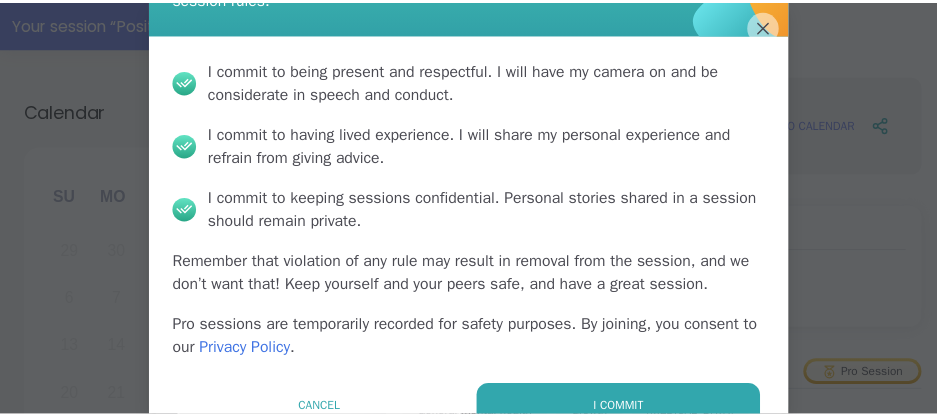 scroll, scrollTop: 158, scrollLeft: 0, axis: vertical 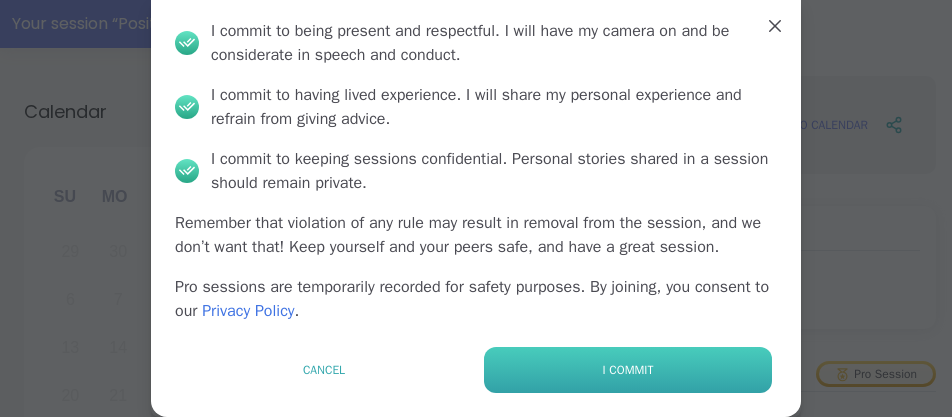 click on "I commit" at bounding box center (628, 370) 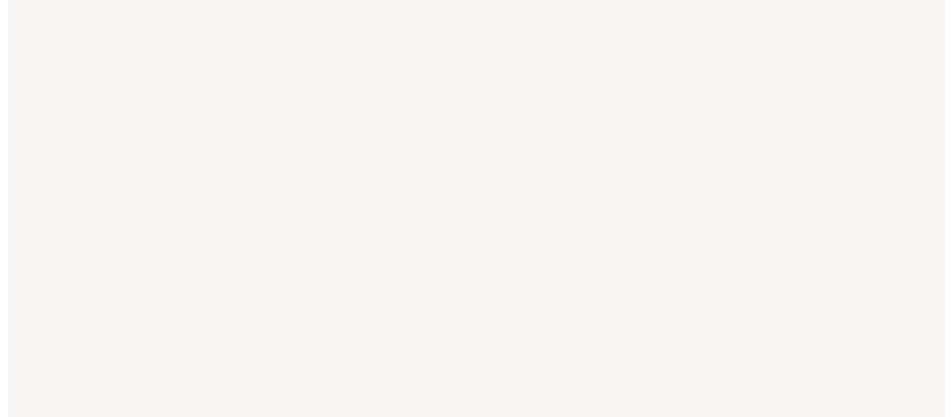 scroll, scrollTop: 0, scrollLeft: 0, axis: both 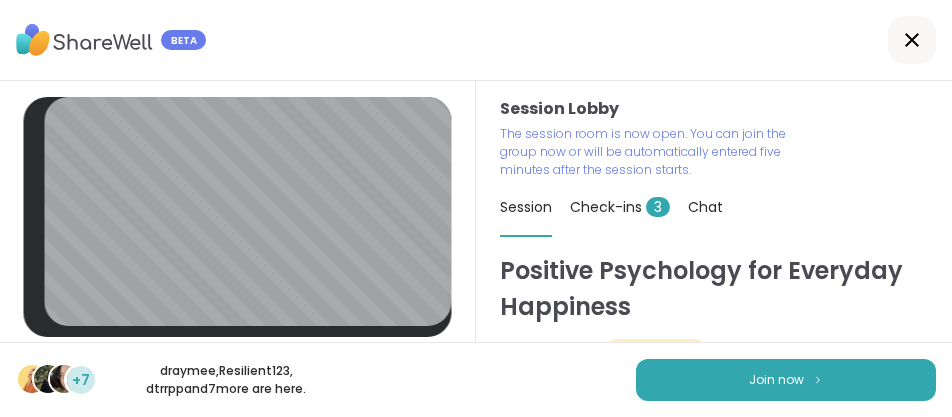 click on "Check-ins 3" at bounding box center (620, 207) 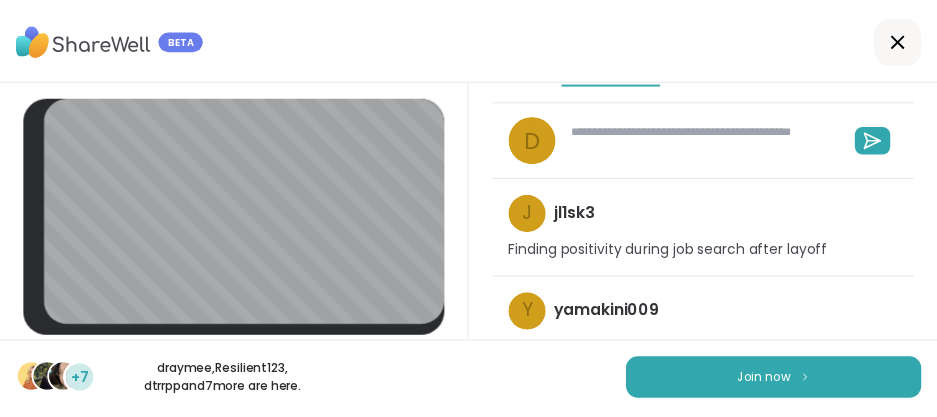 scroll, scrollTop: 0, scrollLeft: 0, axis: both 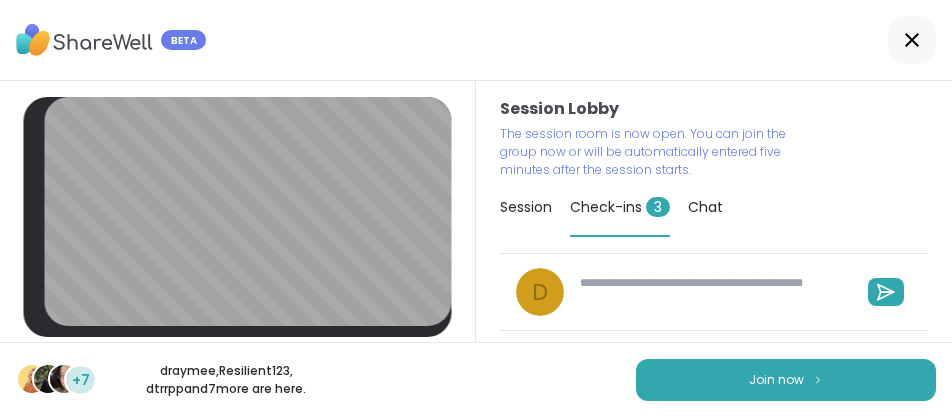 type on "*" 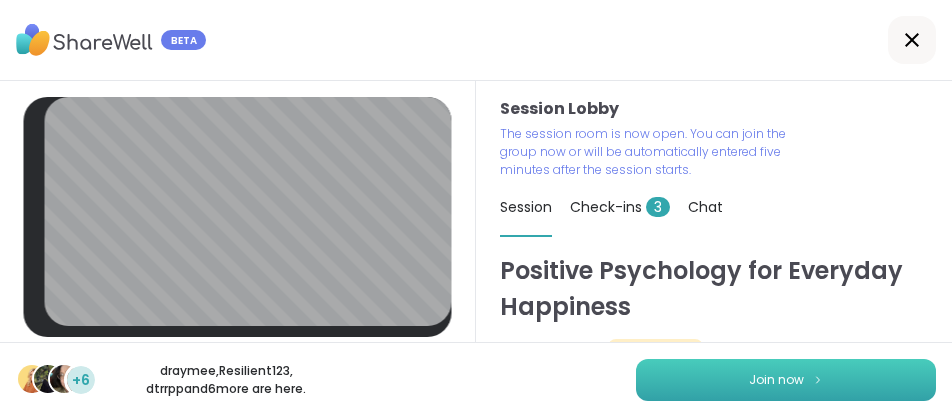 click on "Join now" at bounding box center [786, 380] 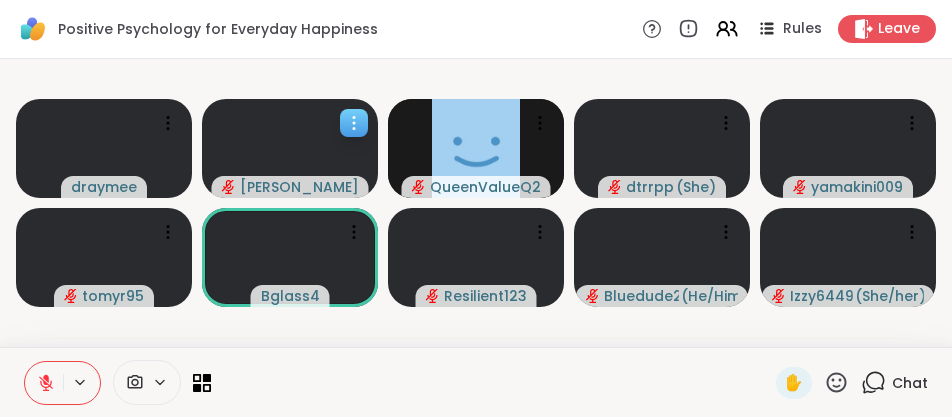 click 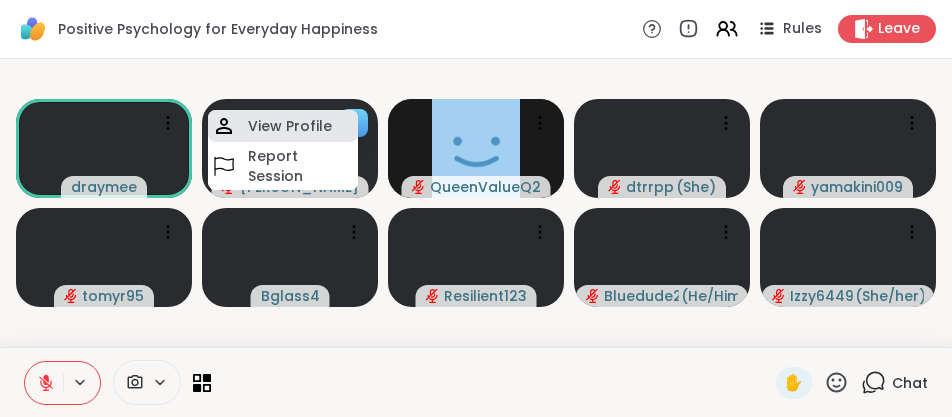 click on "View Profile" at bounding box center [290, 126] 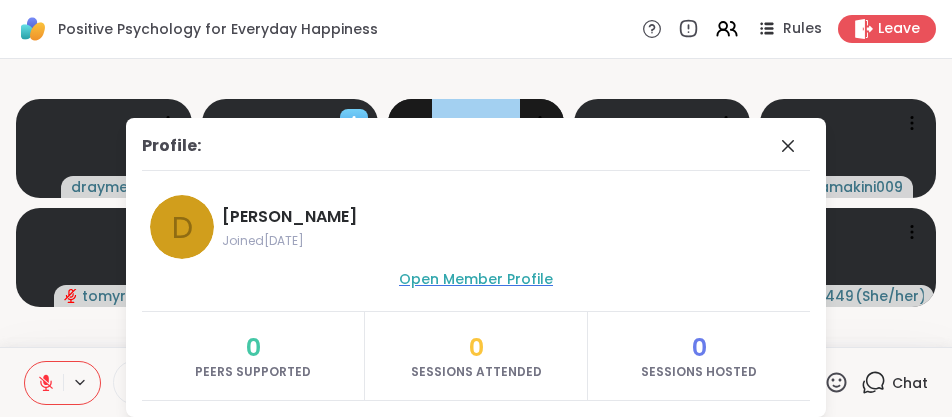 click on "Open Member Profile" at bounding box center [476, 279] 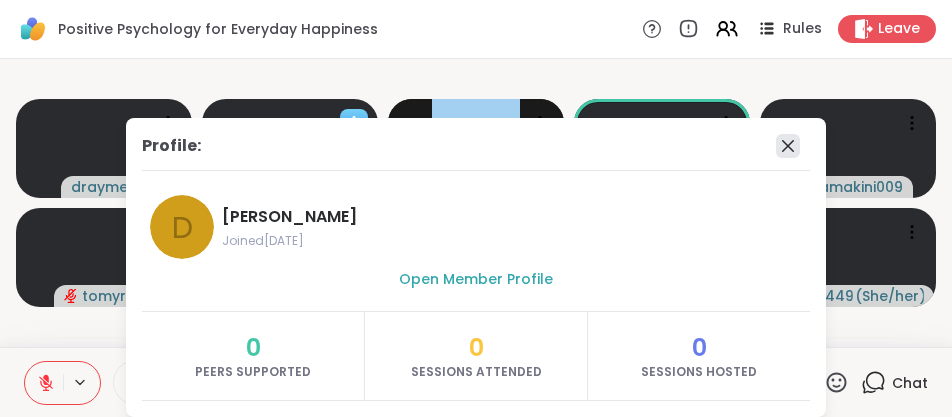 click 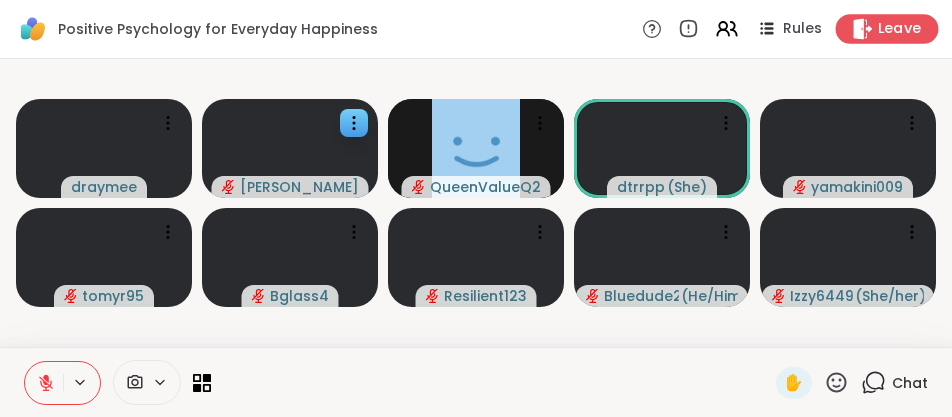 click on "Leave" at bounding box center (900, 29) 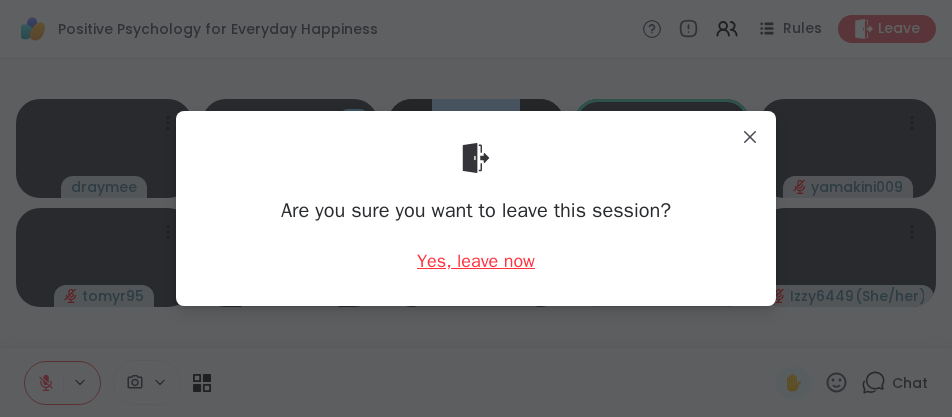 click on "Yes, leave now" at bounding box center [476, 261] 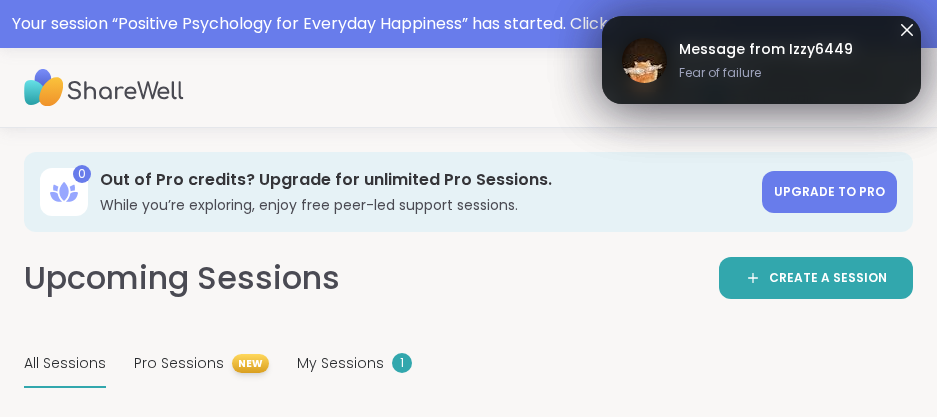 click on "Dharmesh 0 Pro credits" at bounding box center [468, 88] 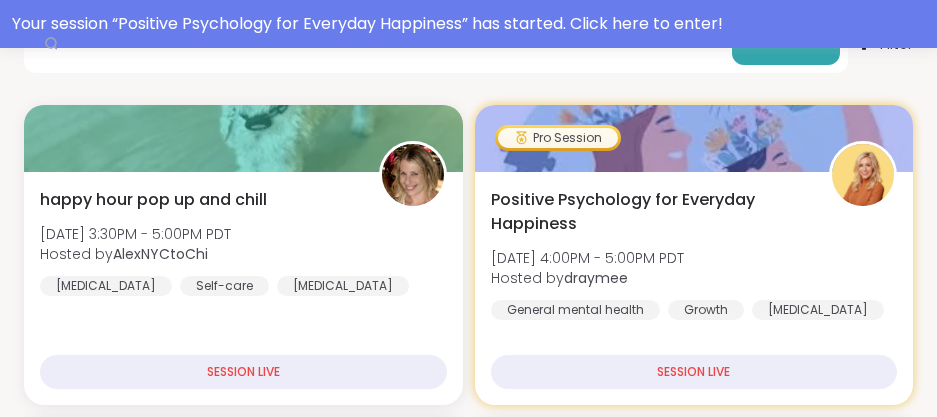scroll, scrollTop: 0, scrollLeft: 0, axis: both 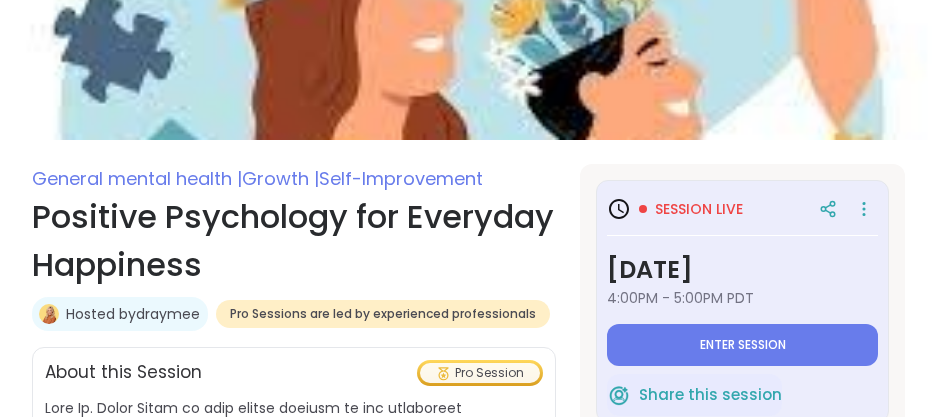 type on "*" 